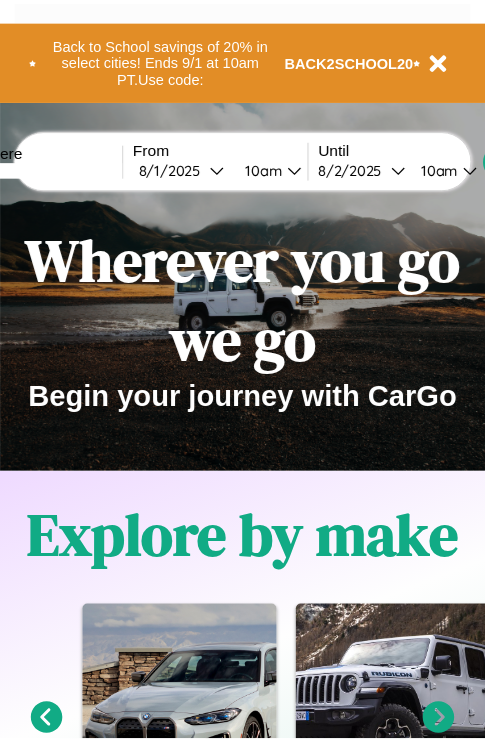scroll, scrollTop: 0, scrollLeft: 0, axis: both 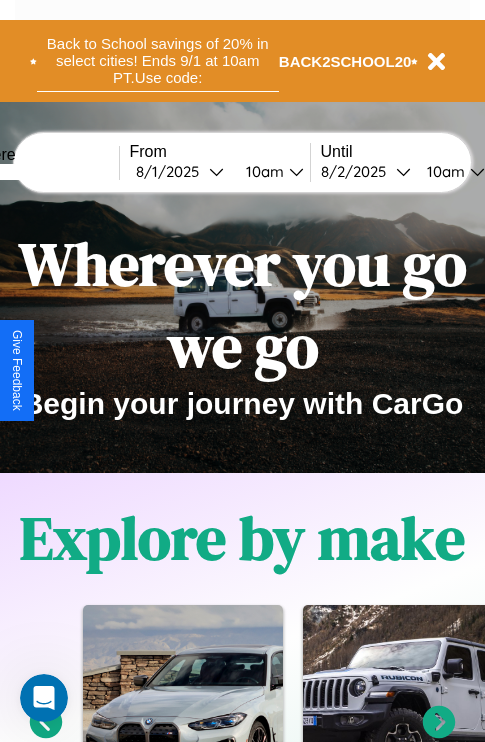 click on "Back to School savings of 20% in select cities! Ends 9/1 at 10am PT.  Use code:" at bounding box center (158, 61) 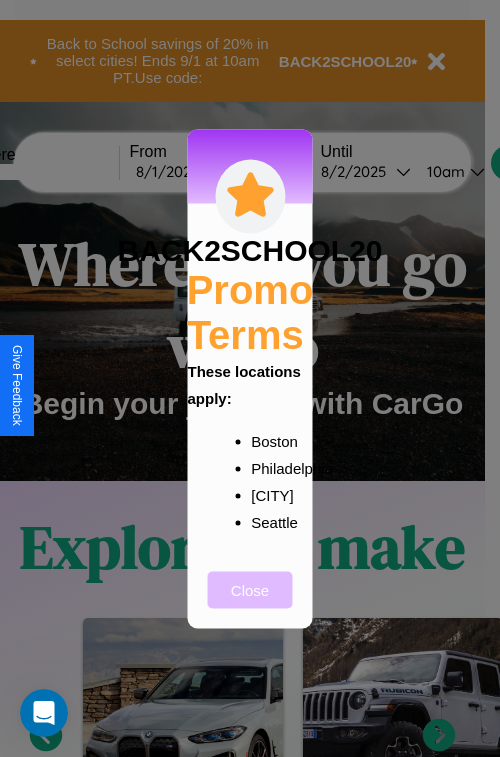 click on "Close" at bounding box center [250, 589] 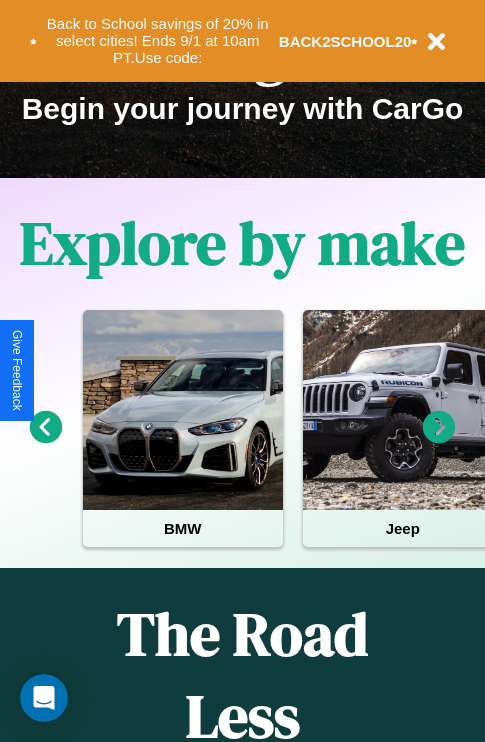 scroll, scrollTop: 308, scrollLeft: 0, axis: vertical 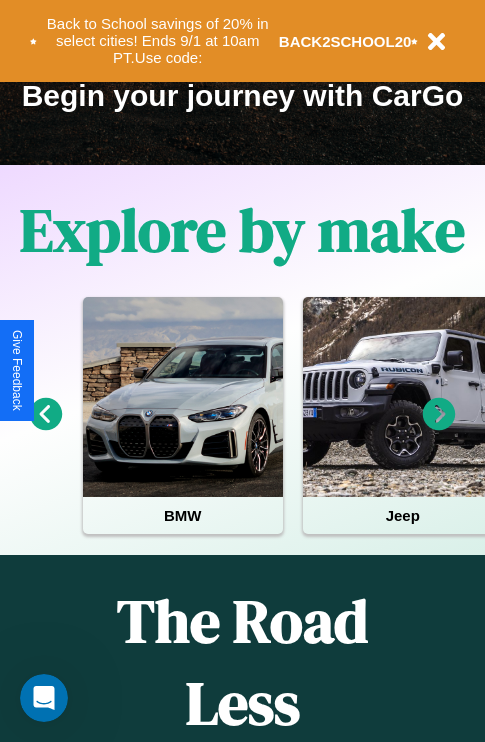 click 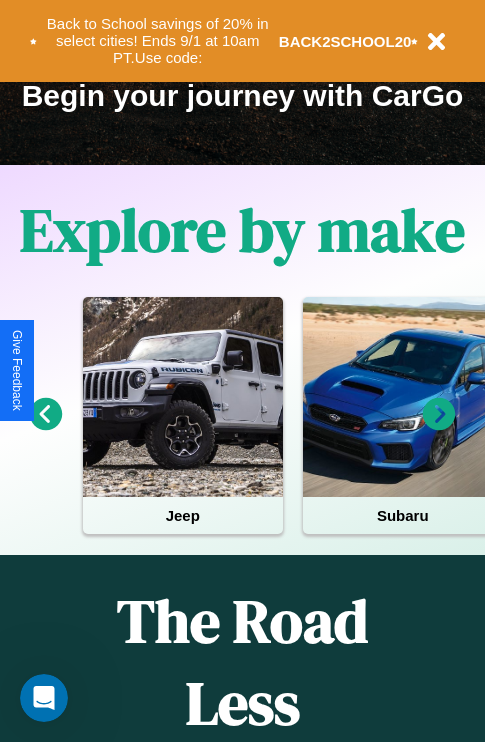 click 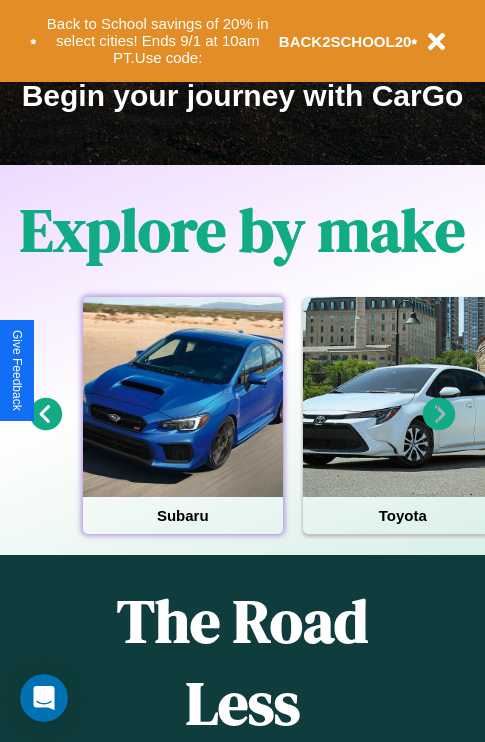 click at bounding box center (183, 397) 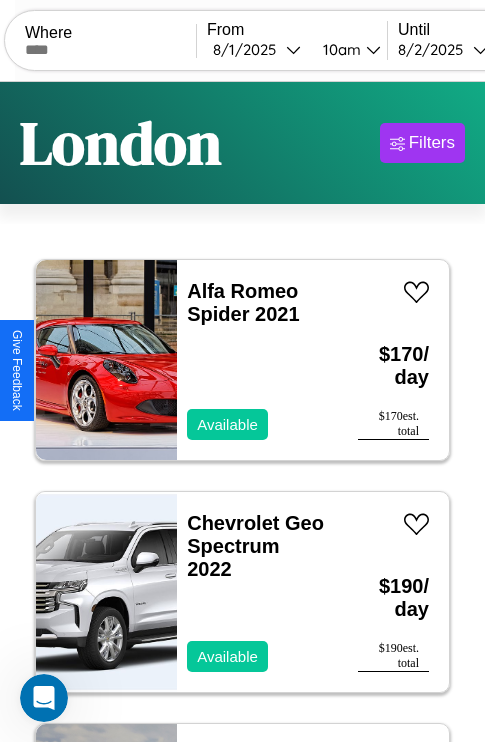 scroll, scrollTop: 95, scrollLeft: 0, axis: vertical 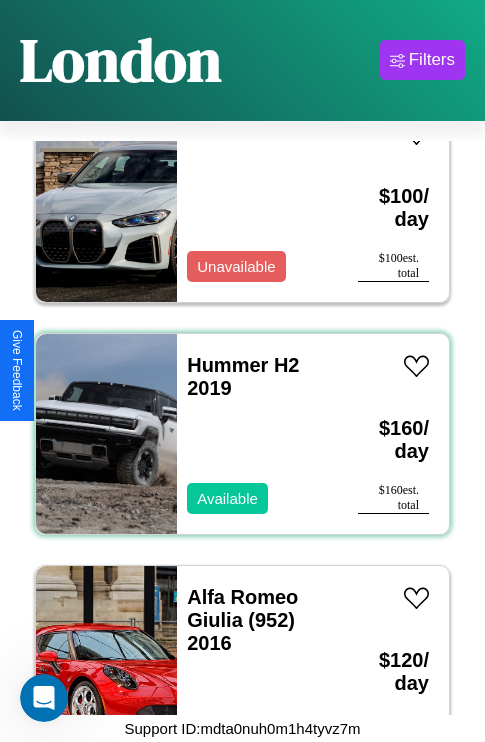 click on "Hummer   H2   2019 Available" at bounding box center [257, 434] 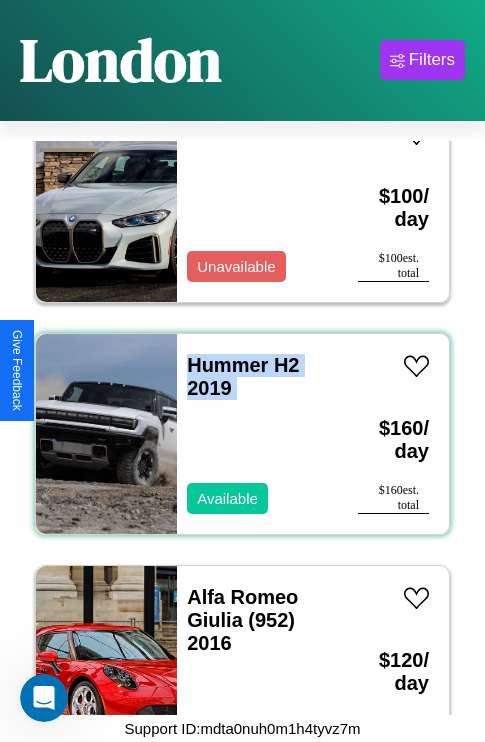 click on "Hummer   H2   2019 Available" at bounding box center (257, 434) 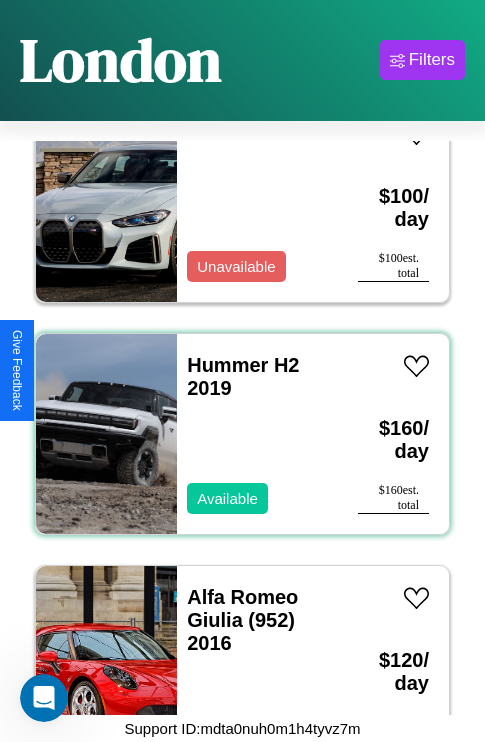 click on "Hummer   H2   2019 Available" at bounding box center [257, 434] 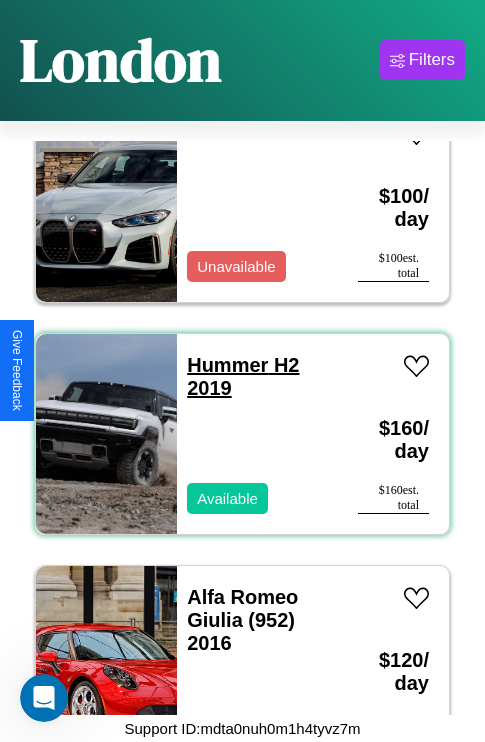 click on "Hummer   H2   2019" at bounding box center (243, 376) 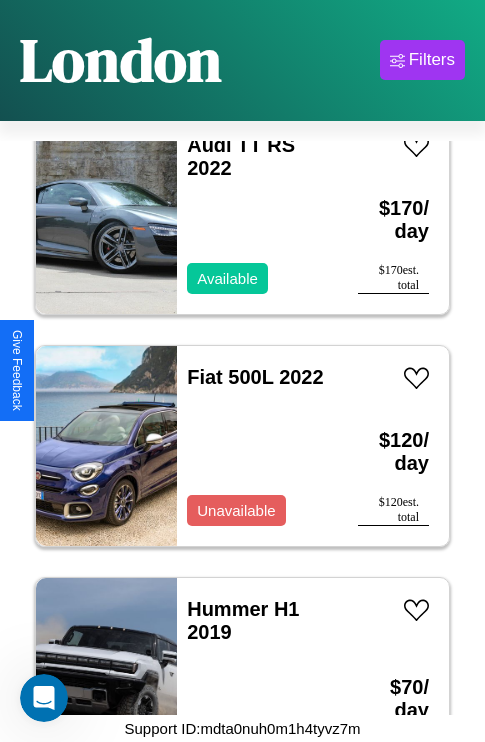 scroll, scrollTop: 2627, scrollLeft: 0, axis: vertical 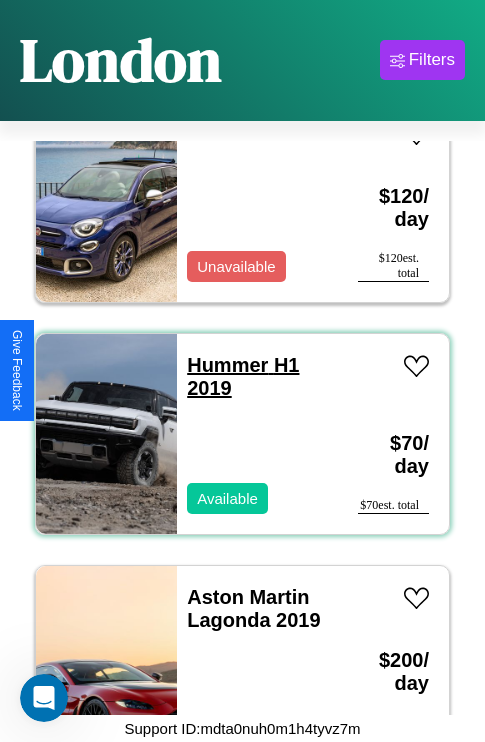 click on "Hummer   H1   2019" at bounding box center (243, 376) 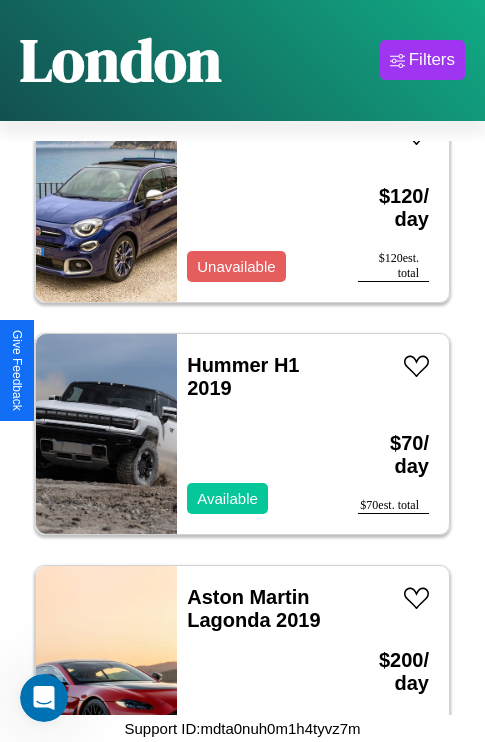 scroll, scrollTop: 68, scrollLeft: 0, axis: vertical 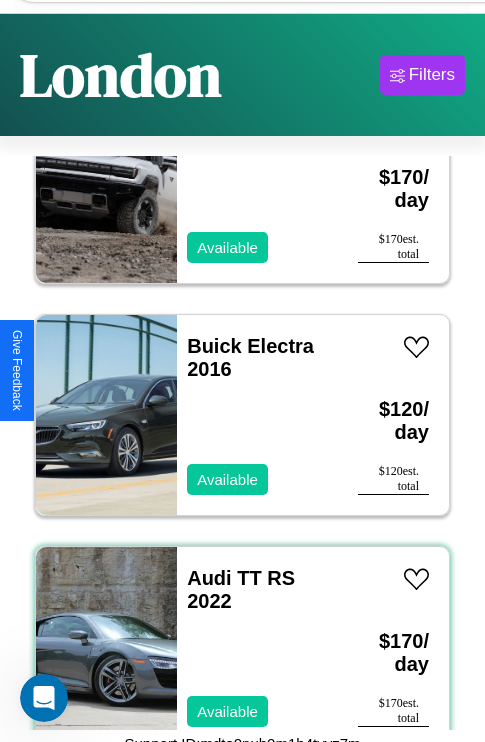 click on "Audi   TT RS   2022 Available" at bounding box center [257, 647] 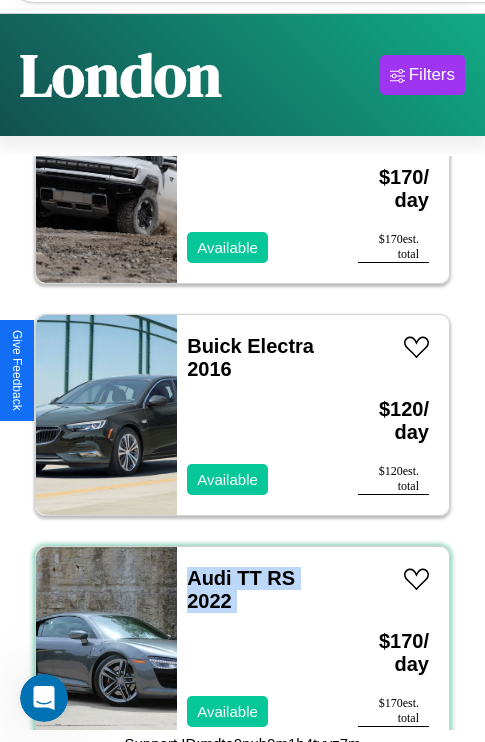 click on "Audi   TT RS   2022 Available" at bounding box center (257, 647) 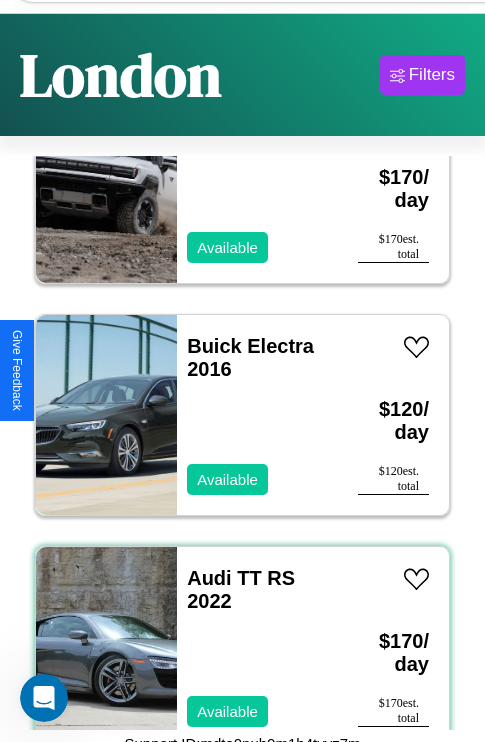 click on "Audi   TT RS   2022 Available" at bounding box center (257, 647) 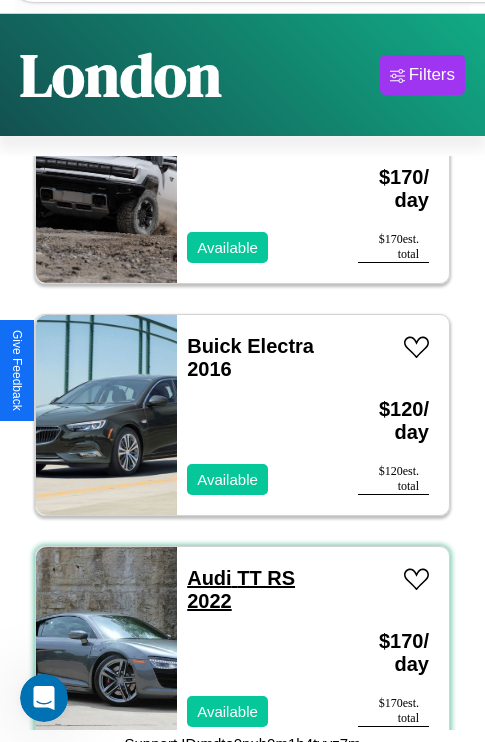 click on "Audi   TT RS   2022" at bounding box center (241, 589) 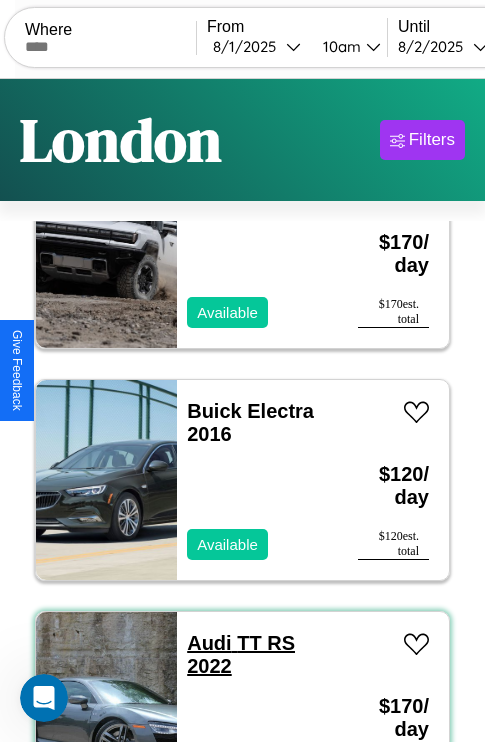 scroll, scrollTop: 0, scrollLeft: 0, axis: both 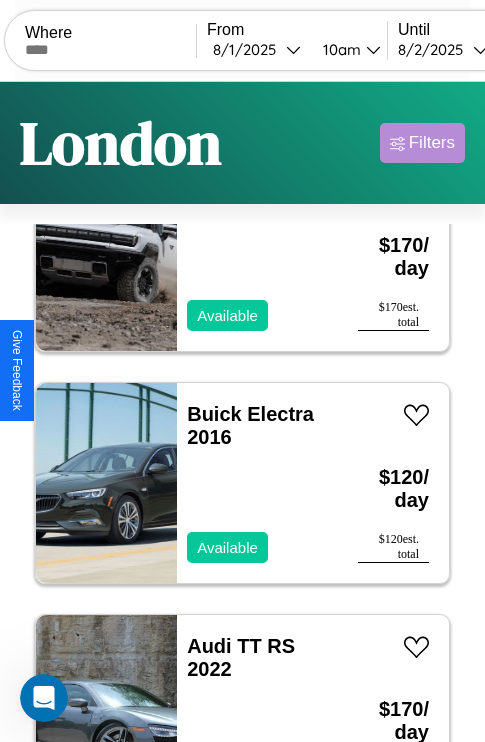 click on "Filters" at bounding box center [432, 143] 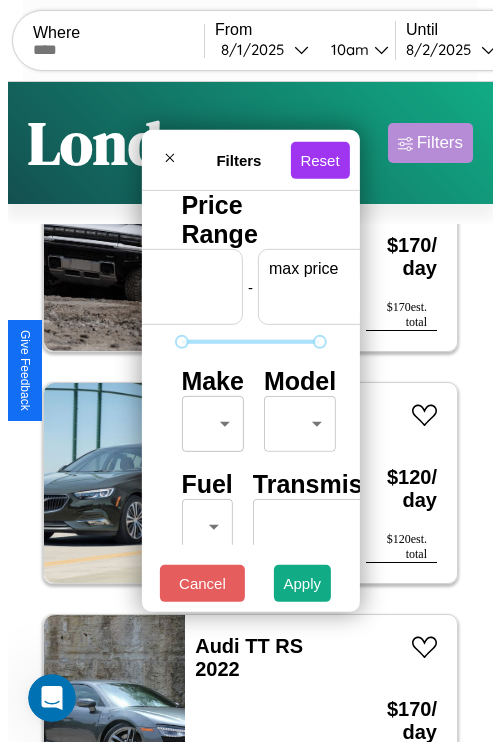 scroll, scrollTop: 0, scrollLeft: 124, axis: horizontal 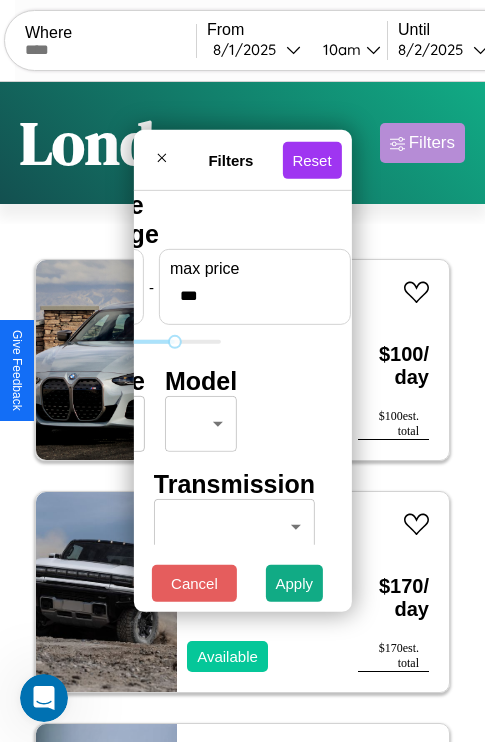 type on "***" 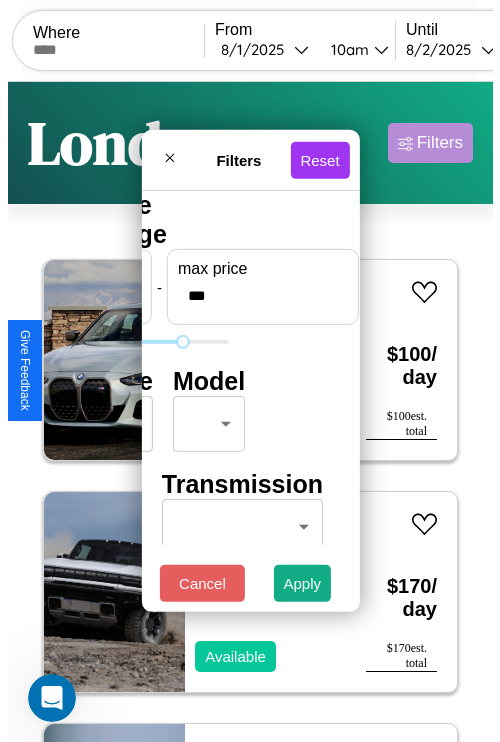 scroll, scrollTop: 0, scrollLeft: 0, axis: both 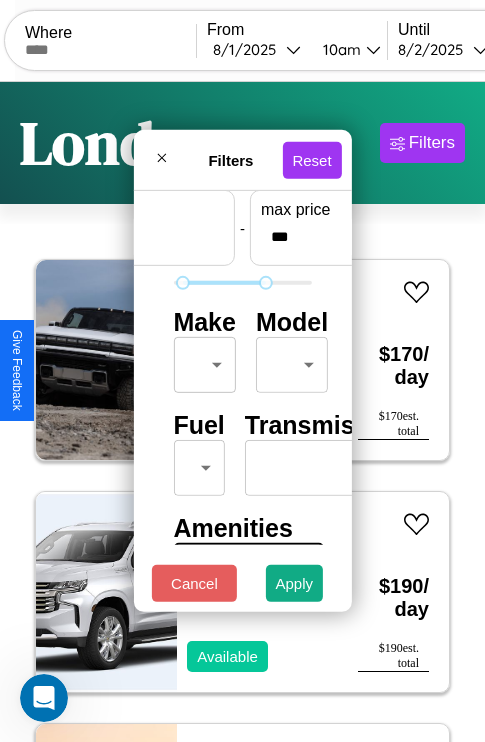 type on "**" 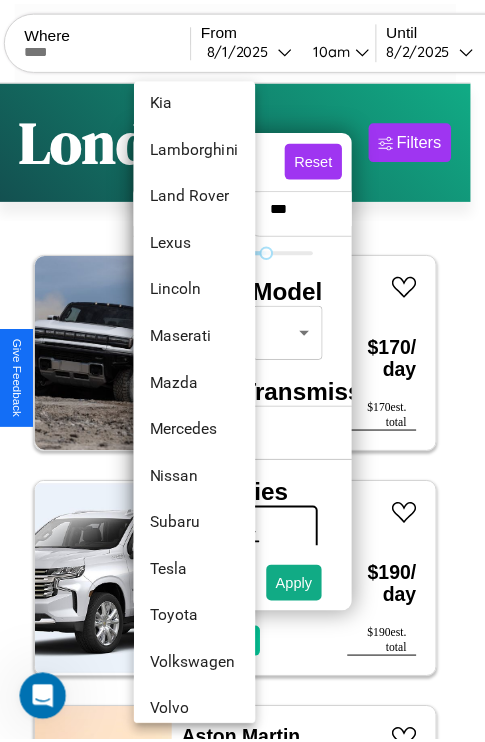 scroll, scrollTop: 1083, scrollLeft: 0, axis: vertical 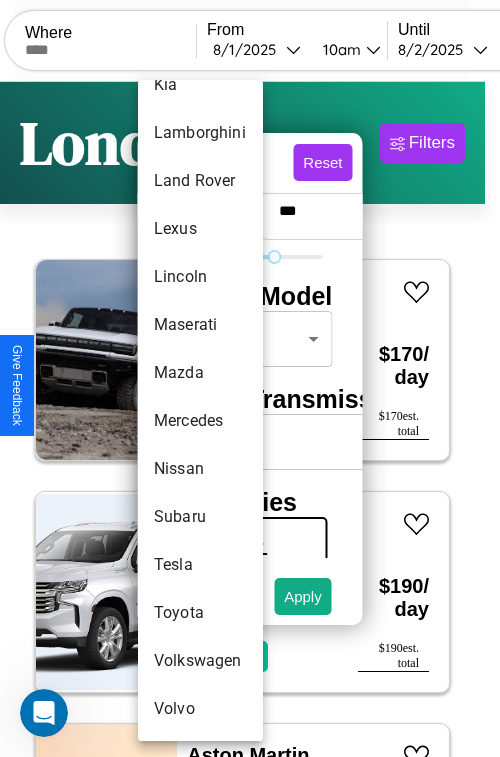 click on "Volkswagen" at bounding box center (200, 661) 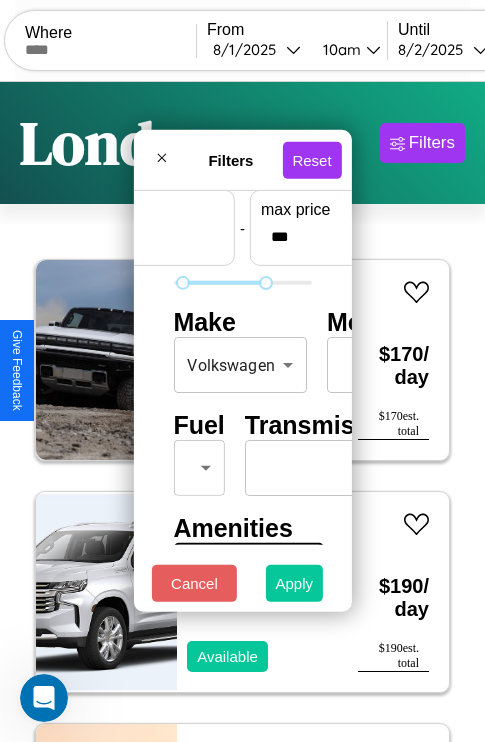 click on "Apply" at bounding box center [295, 583] 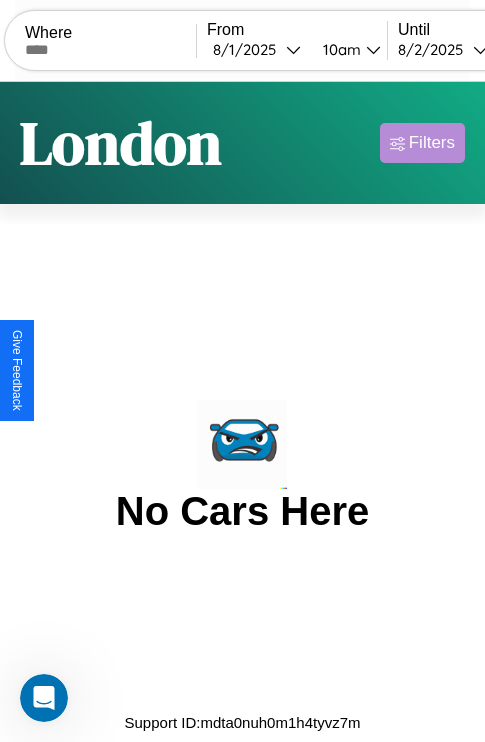 click on "Filters" at bounding box center [432, 143] 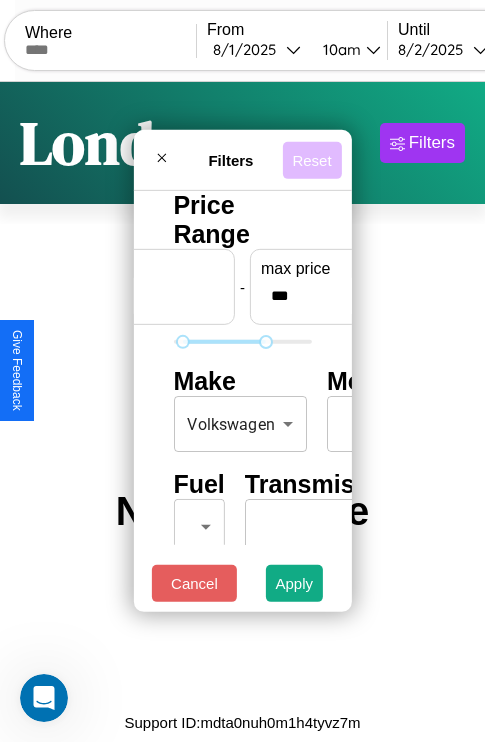 click on "Reset" at bounding box center [311, 159] 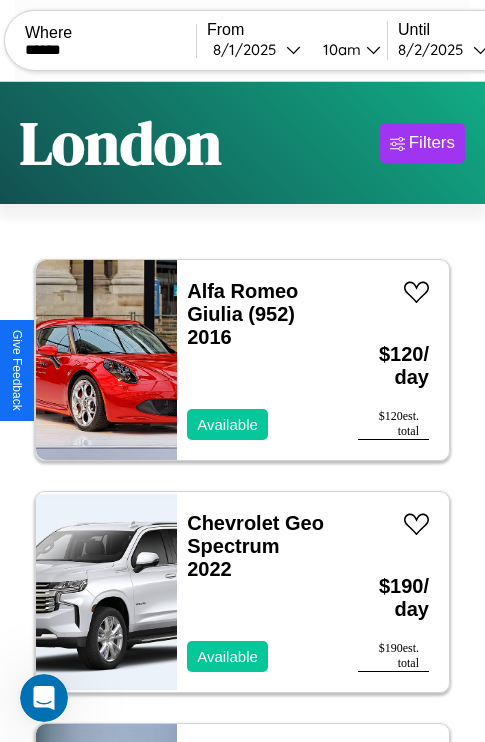 scroll, scrollTop: 0, scrollLeft: 171, axis: horizontal 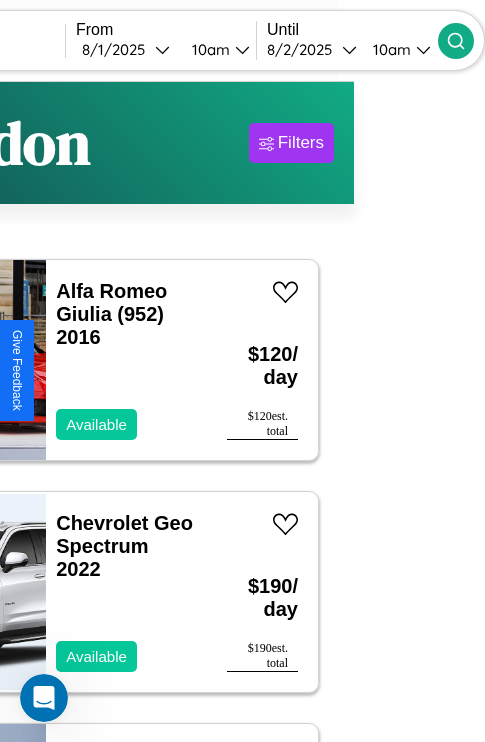 type on "******" 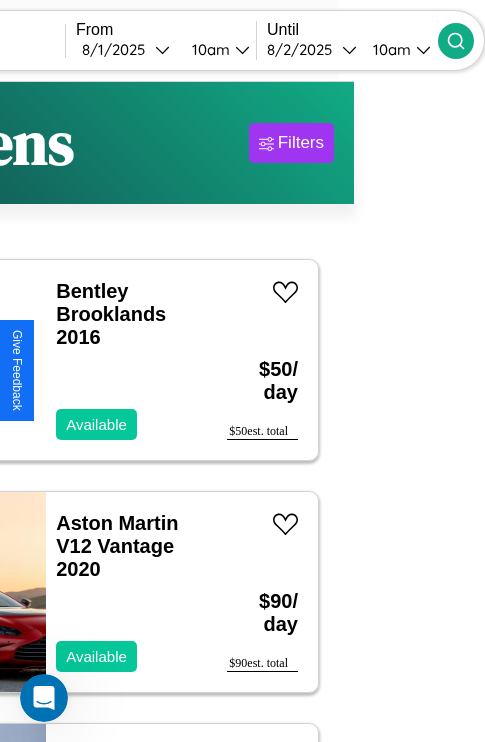 scroll, scrollTop: 51, scrollLeft: 96, axis: both 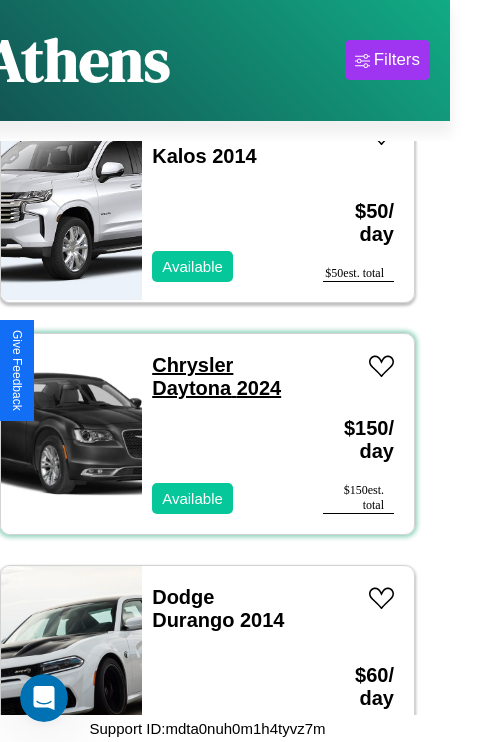 click on "Chrysler   Daytona   2024" at bounding box center (216, 376) 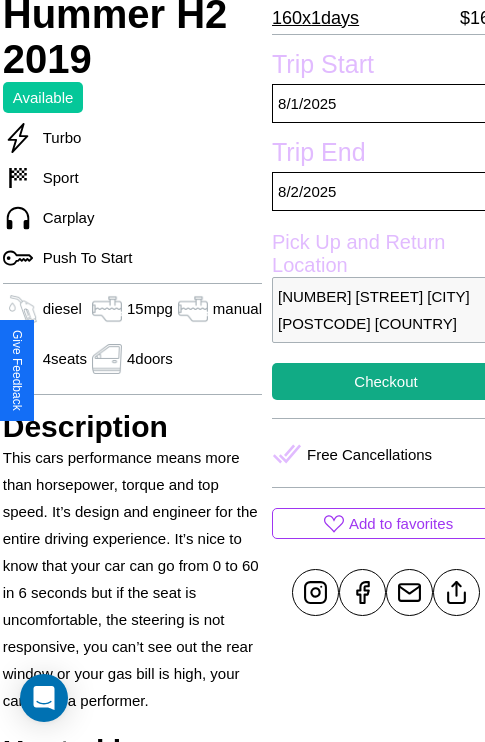 scroll, scrollTop: 498, scrollLeft: 72, axis: both 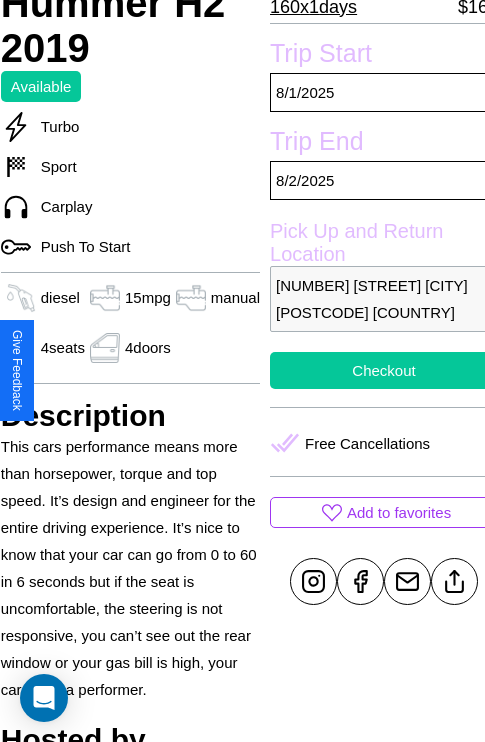 click on "Checkout" at bounding box center (384, 370) 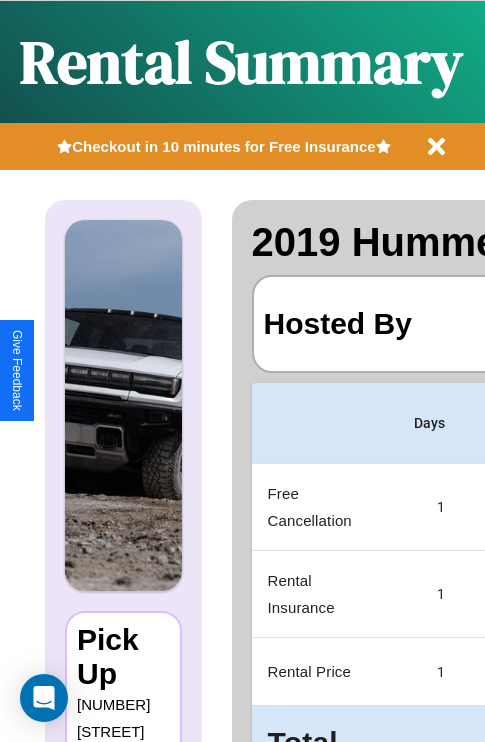 scroll, scrollTop: 0, scrollLeft: 378, axis: horizontal 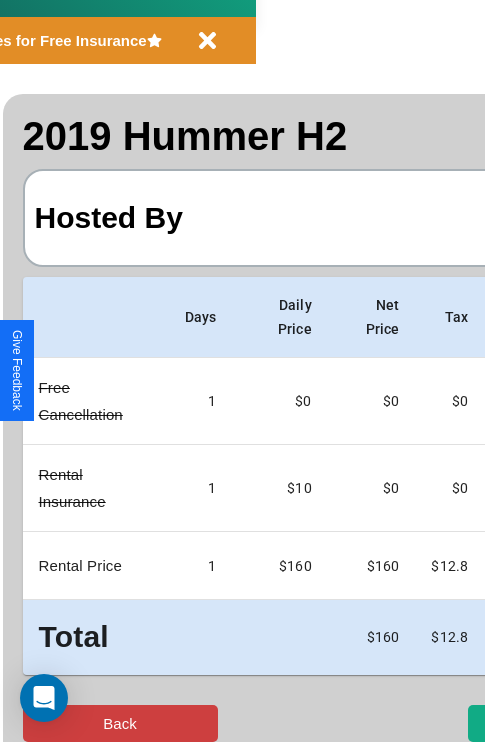 click on "Back" at bounding box center [120, 723] 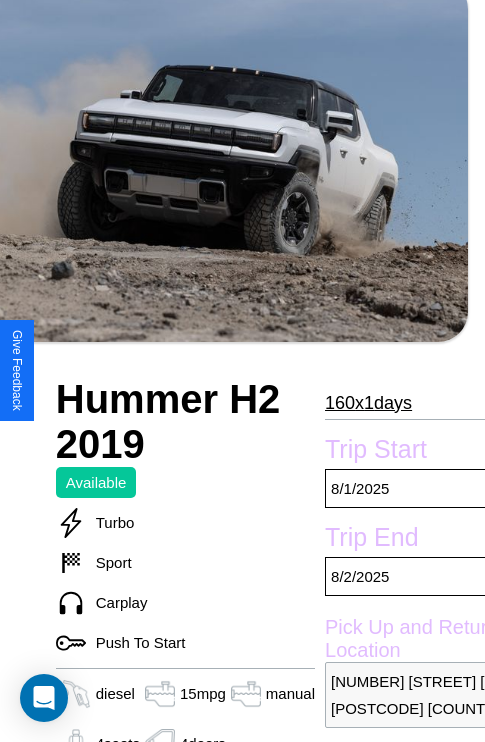 scroll, scrollTop: 426, scrollLeft: 72, axis: both 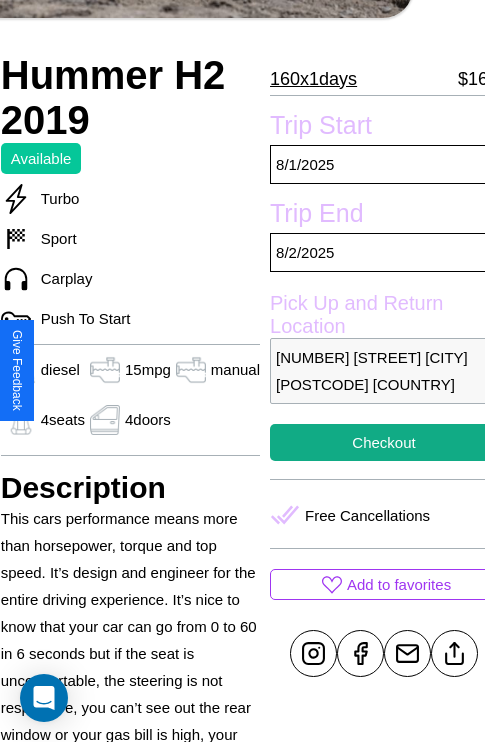 click on "8013 High Street  London  23524 United Kingdom" at bounding box center [384, 371] 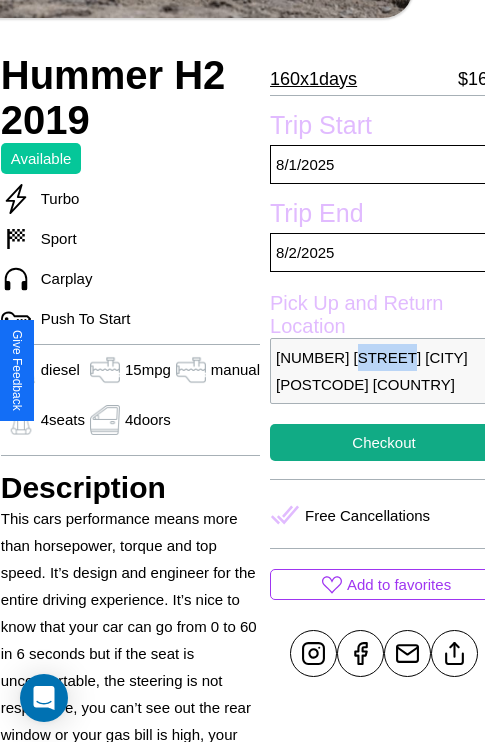 click on "8013 High Street  London  23524 United Kingdom" at bounding box center (384, 371) 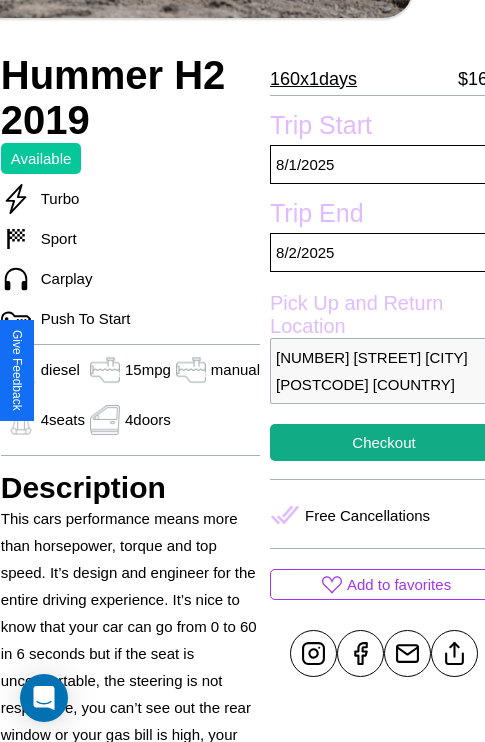 click on "8013 High Street  London  23524 United Kingdom" at bounding box center (384, 371) 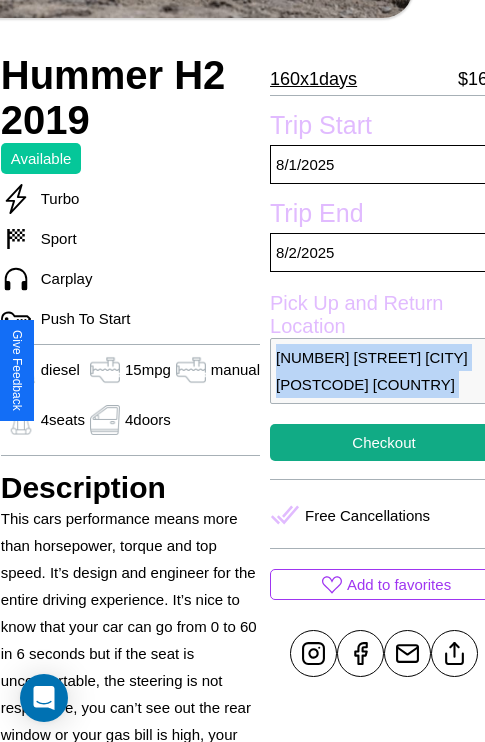 click on "8013 High Street  London  23524 United Kingdom" at bounding box center [384, 371] 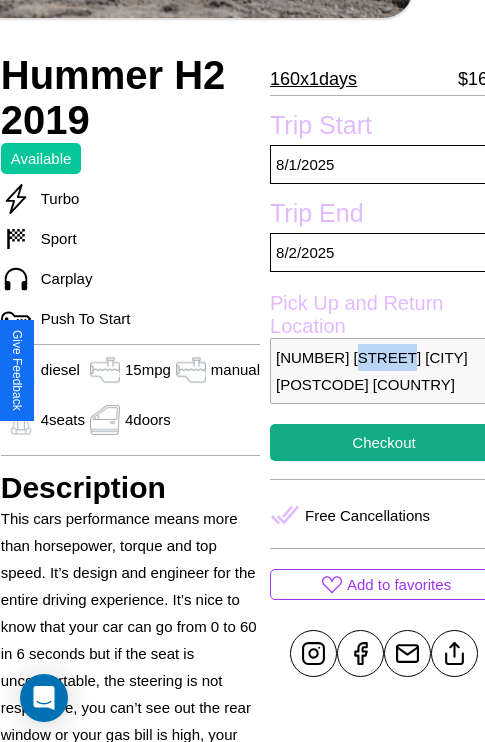 click on "8013 High Street  London  23524 United Kingdom" at bounding box center (384, 371) 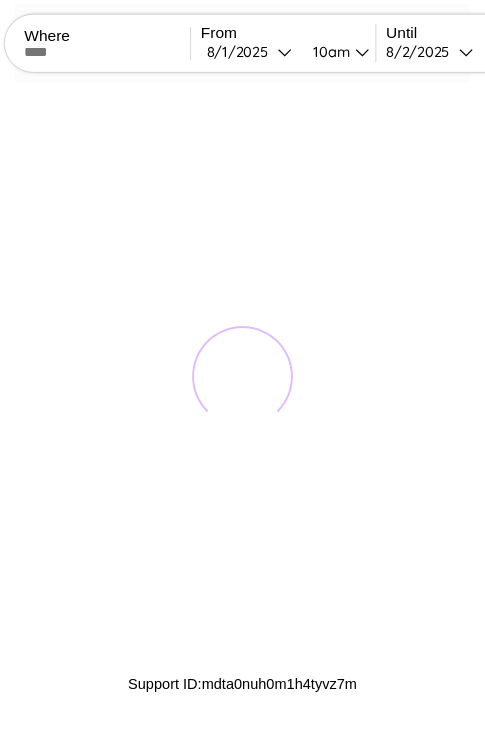 scroll, scrollTop: 0, scrollLeft: 0, axis: both 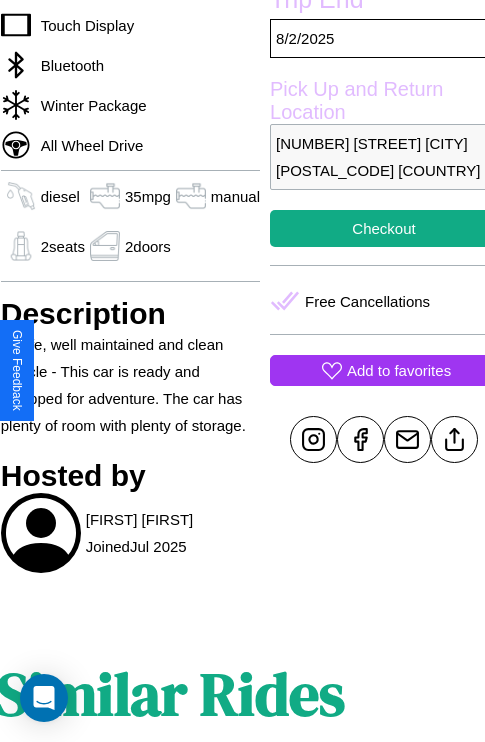 click on "Add to favorites" at bounding box center [399, 370] 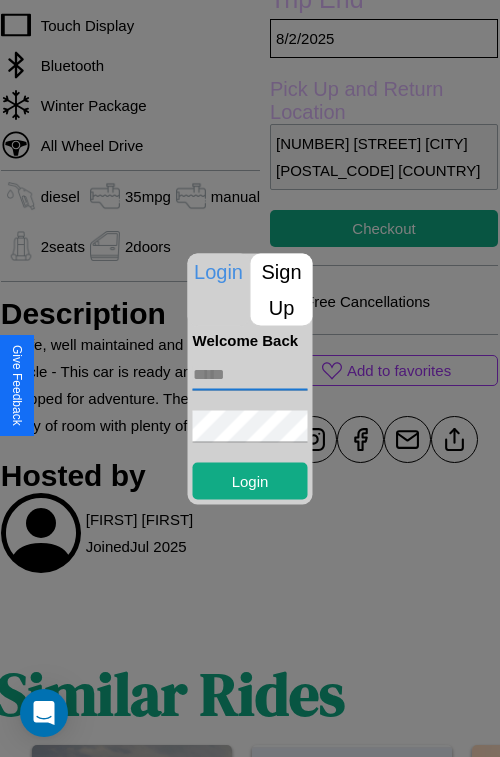 click at bounding box center (250, 374) 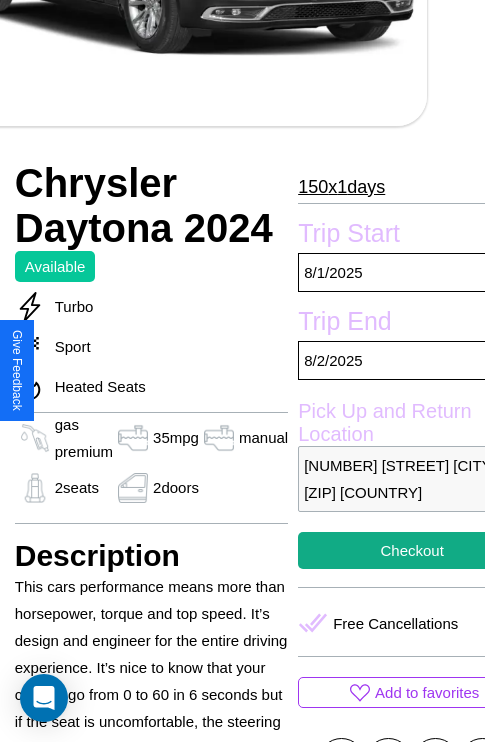 scroll, scrollTop: 499, scrollLeft: 91, axis: both 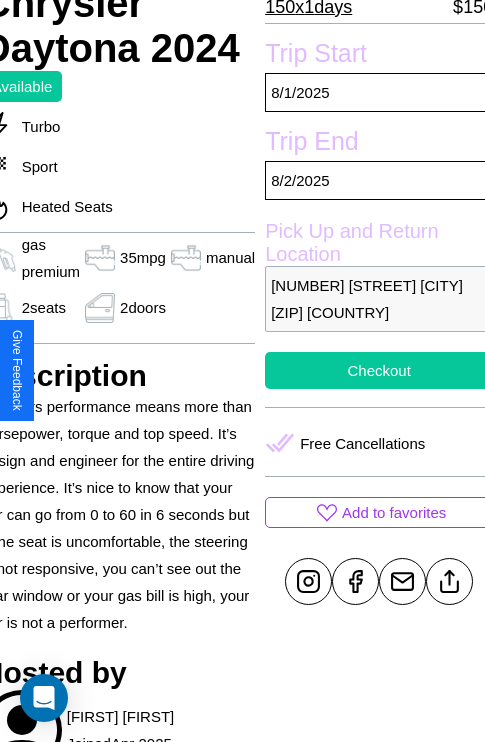 click on "Checkout" at bounding box center (379, 370) 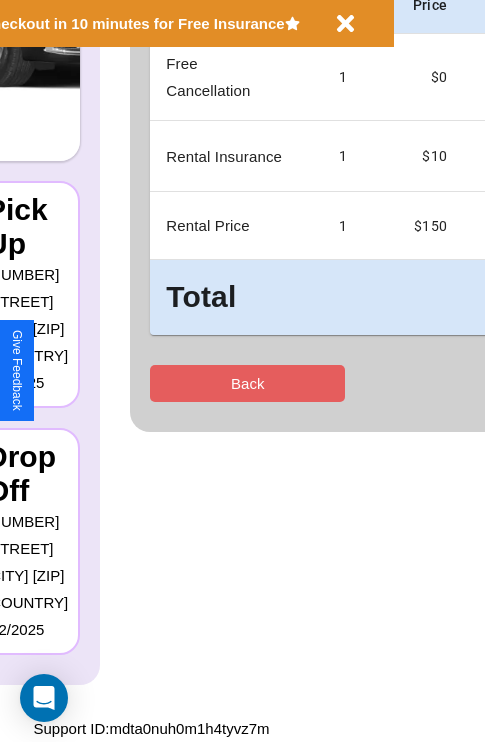 scroll, scrollTop: 0, scrollLeft: 0, axis: both 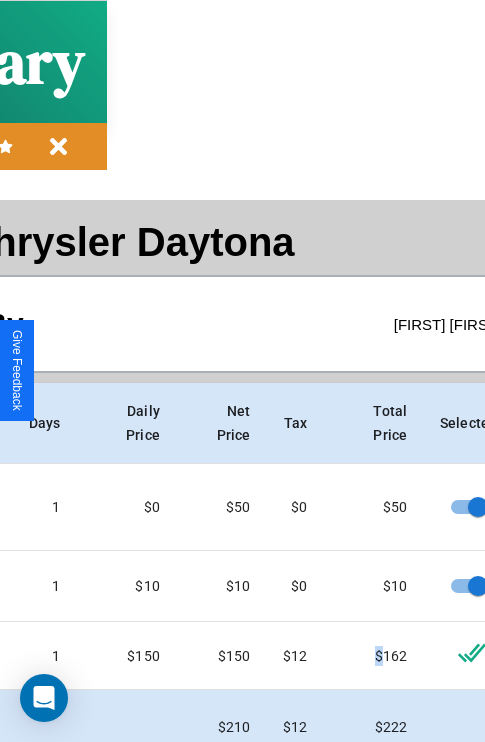 click on "Back" at bounding box center [-40, 813] 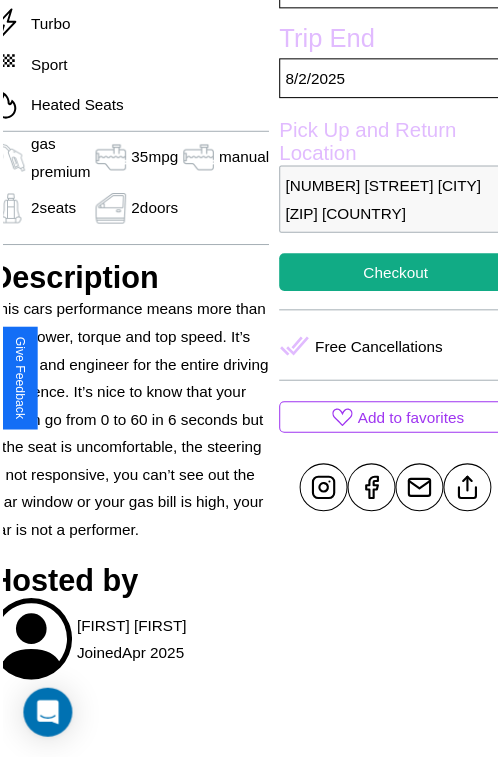 scroll, scrollTop: 641, scrollLeft: 91, axis: both 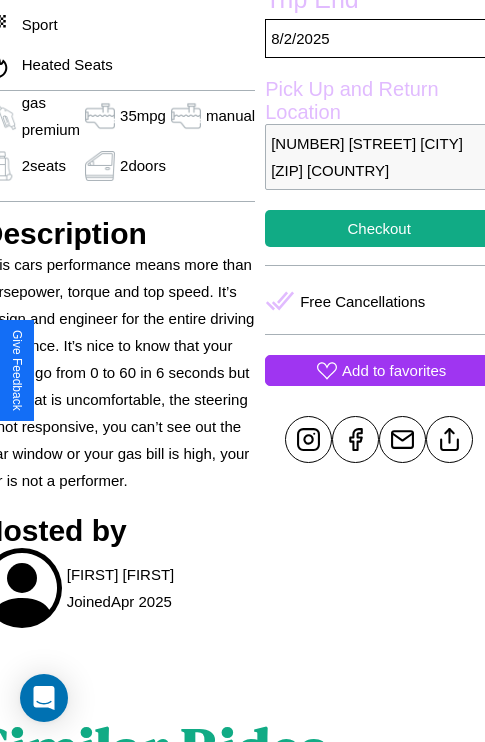 click on "Add to favorites" at bounding box center (394, 370) 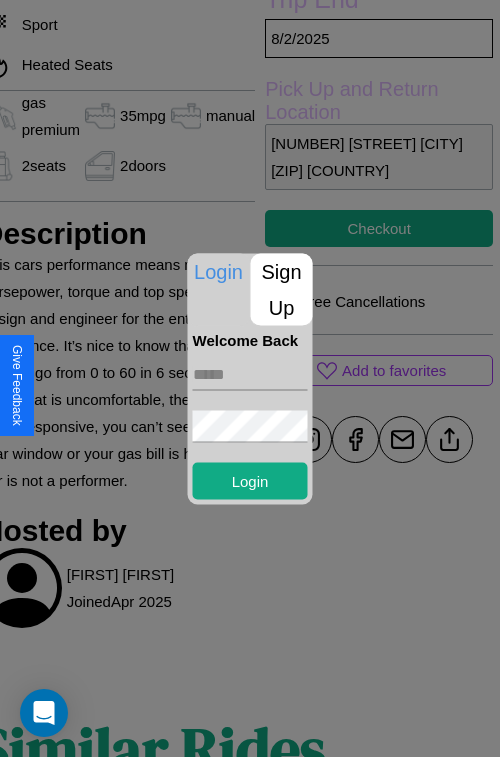 click at bounding box center (250, 374) 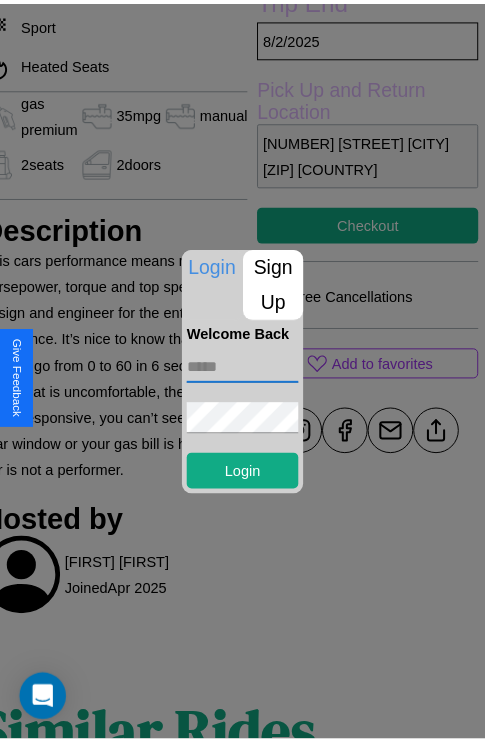 scroll, scrollTop: 702, scrollLeft: 91, axis: both 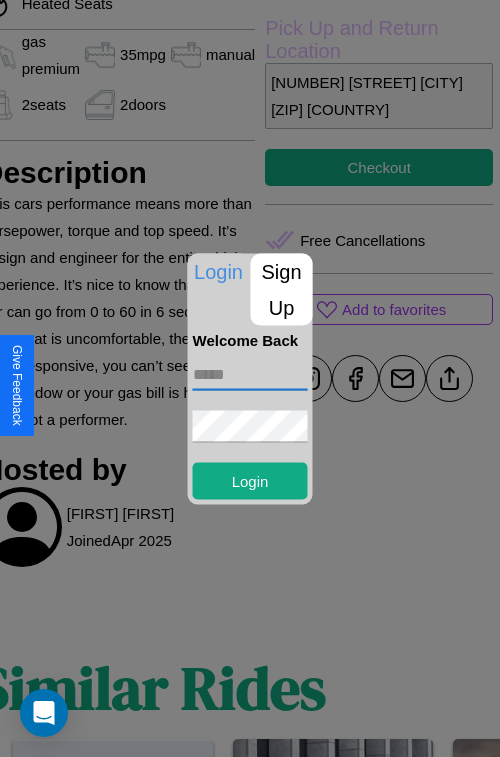 click at bounding box center [250, 378] 